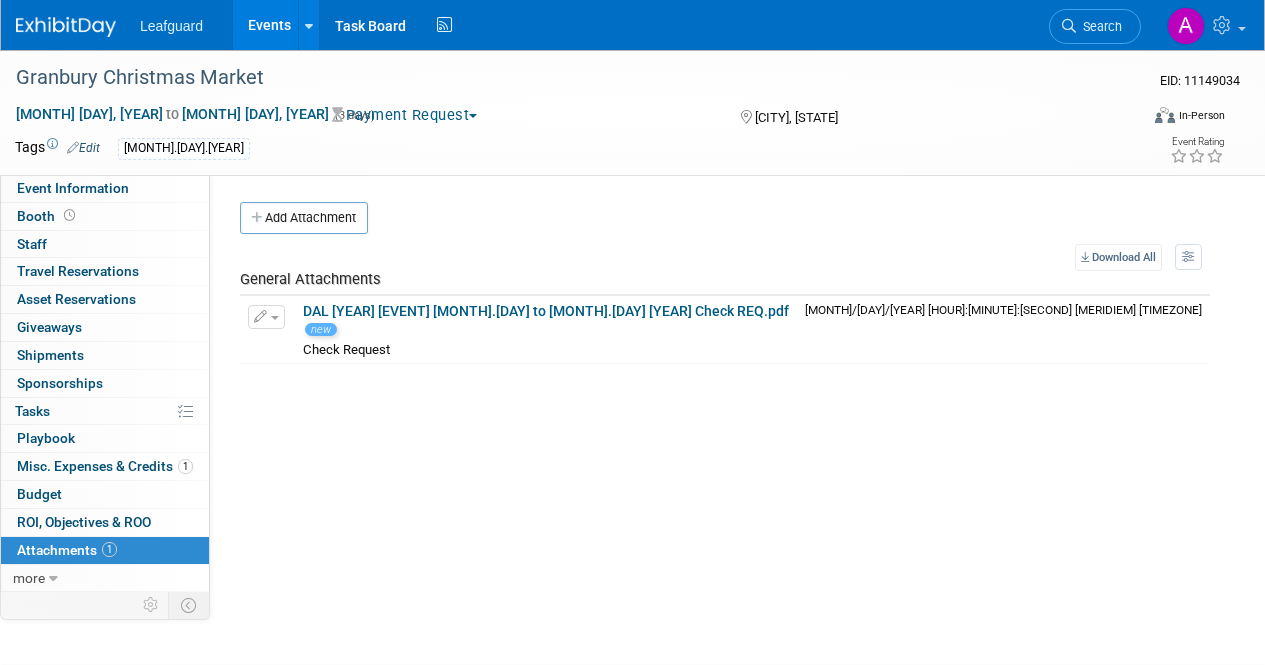 scroll, scrollTop: 0, scrollLeft: 0, axis: both 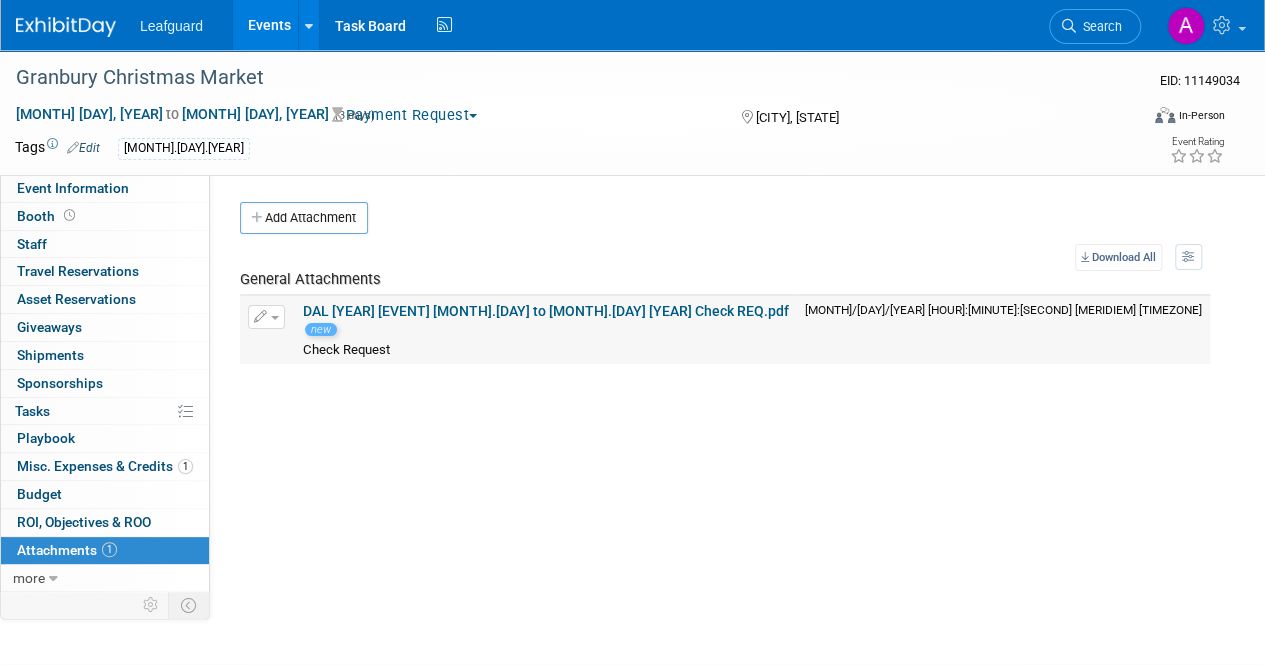 click on "DAL 2025 Granbury Christmas Market 12.19 to 12.21 2025 Check REQ.pdf
new
Check Request
Check Request
X" at bounding box center (546, 330) 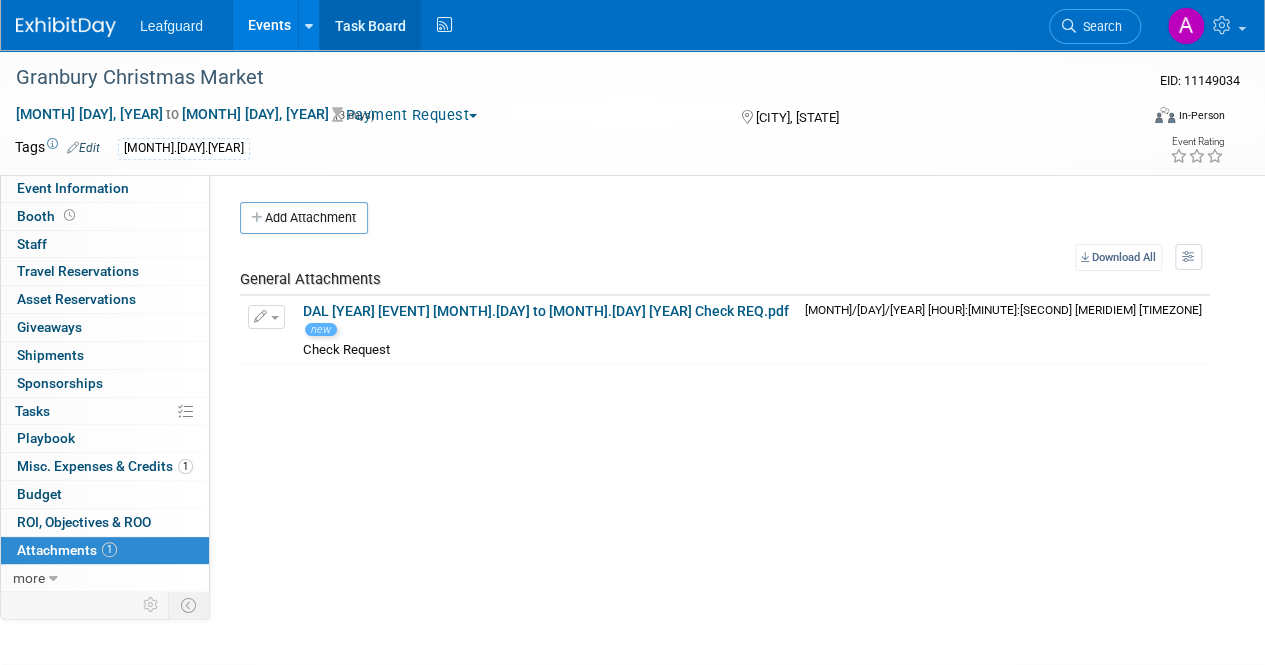 click on "Task Board" at bounding box center [370, 25] 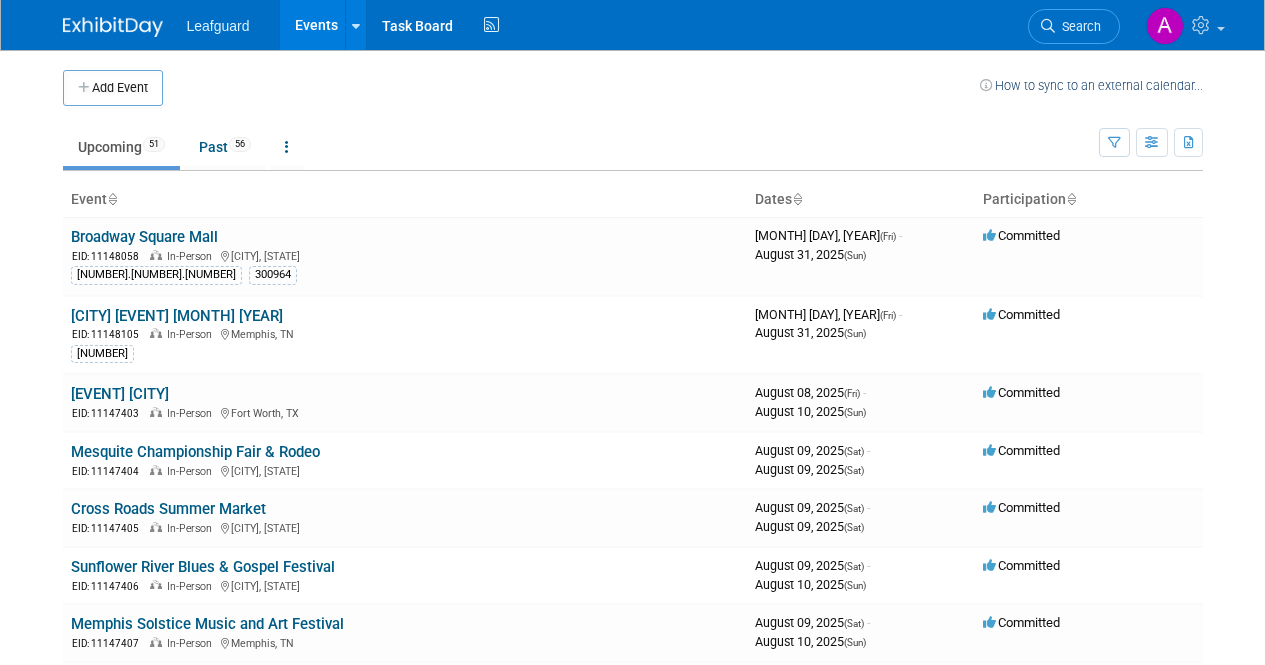 scroll, scrollTop: 0, scrollLeft: 0, axis: both 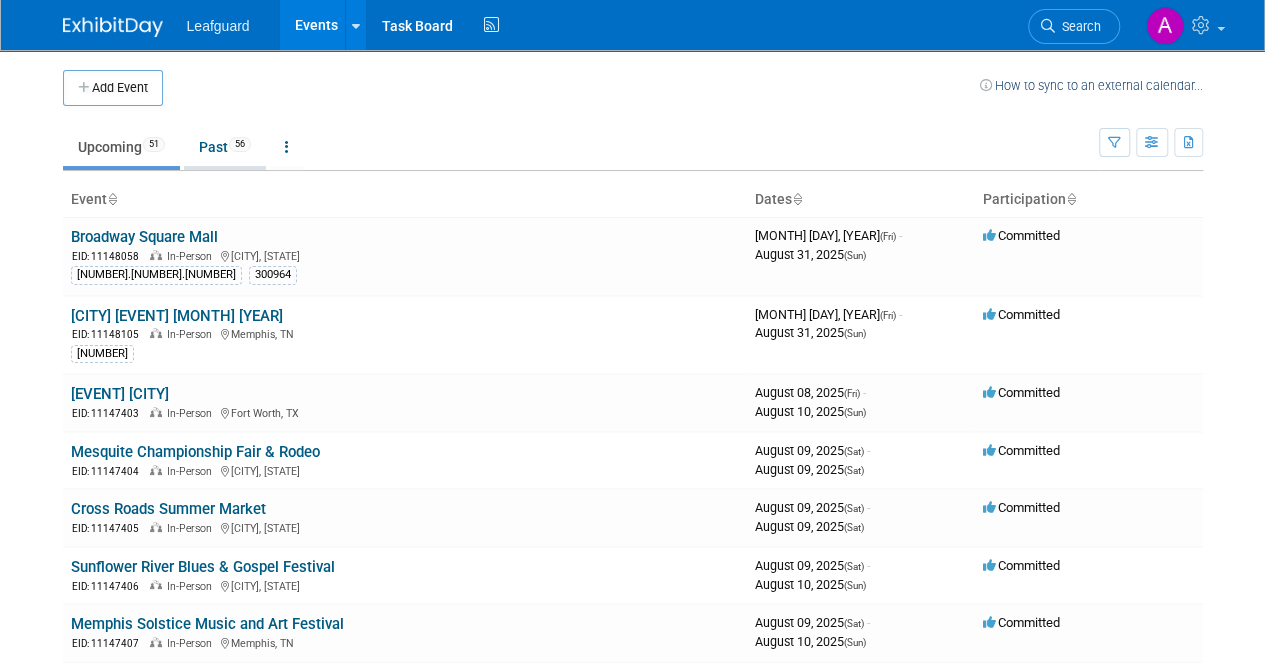 click on "Past
56" at bounding box center [225, 147] 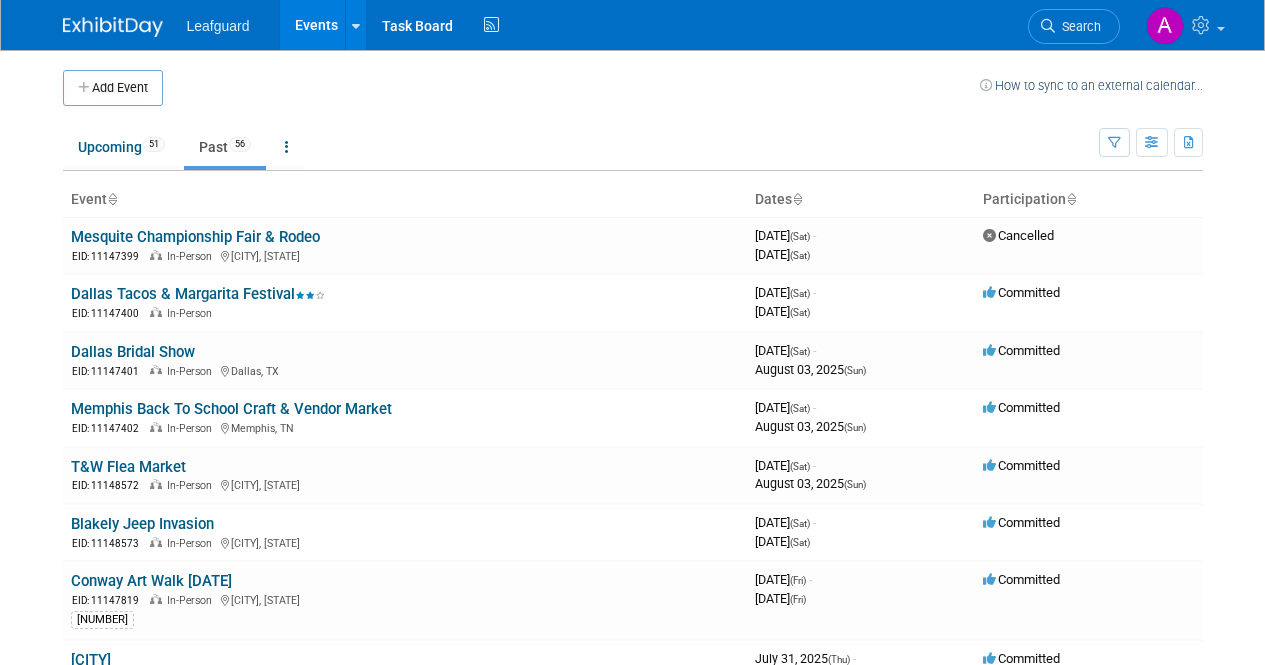scroll, scrollTop: 0, scrollLeft: 0, axis: both 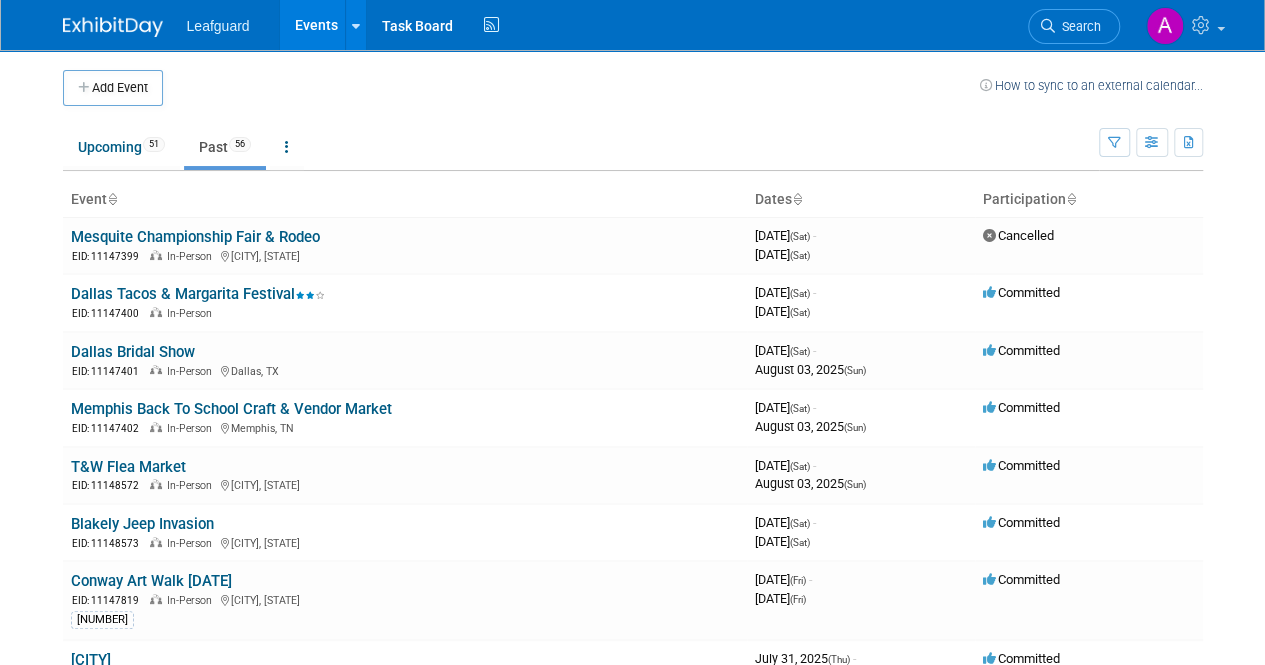 click on "Dates" at bounding box center (861, 200) 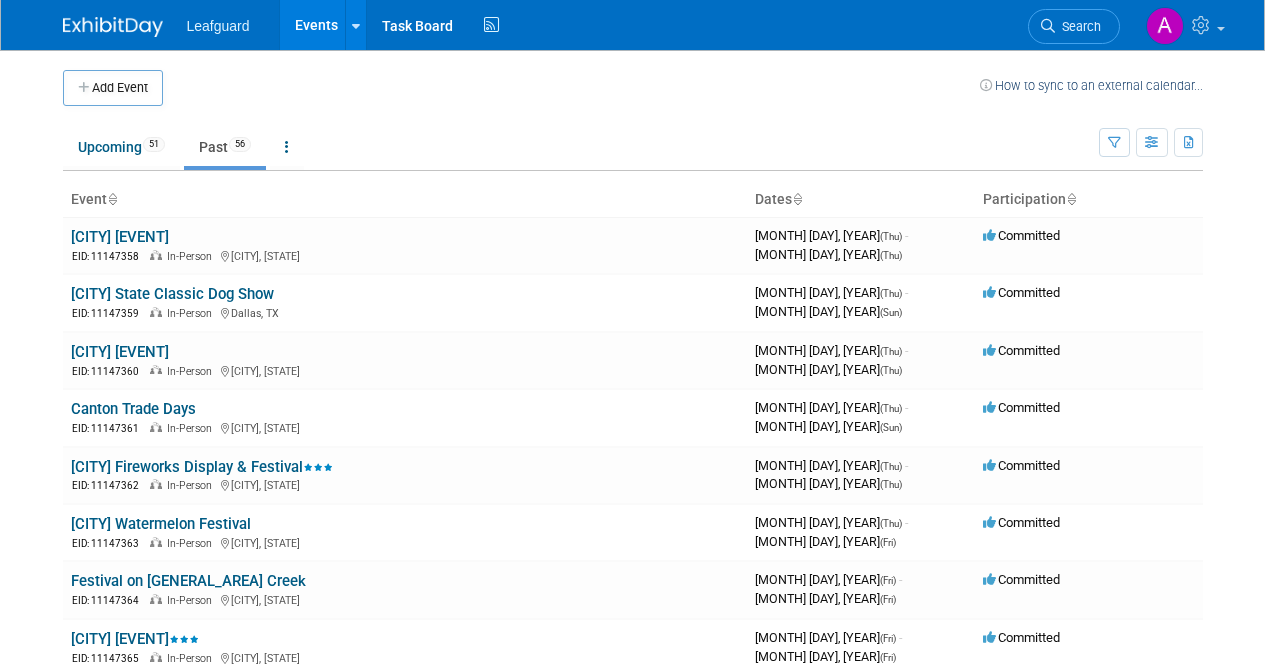 scroll, scrollTop: 0, scrollLeft: 0, axis: both 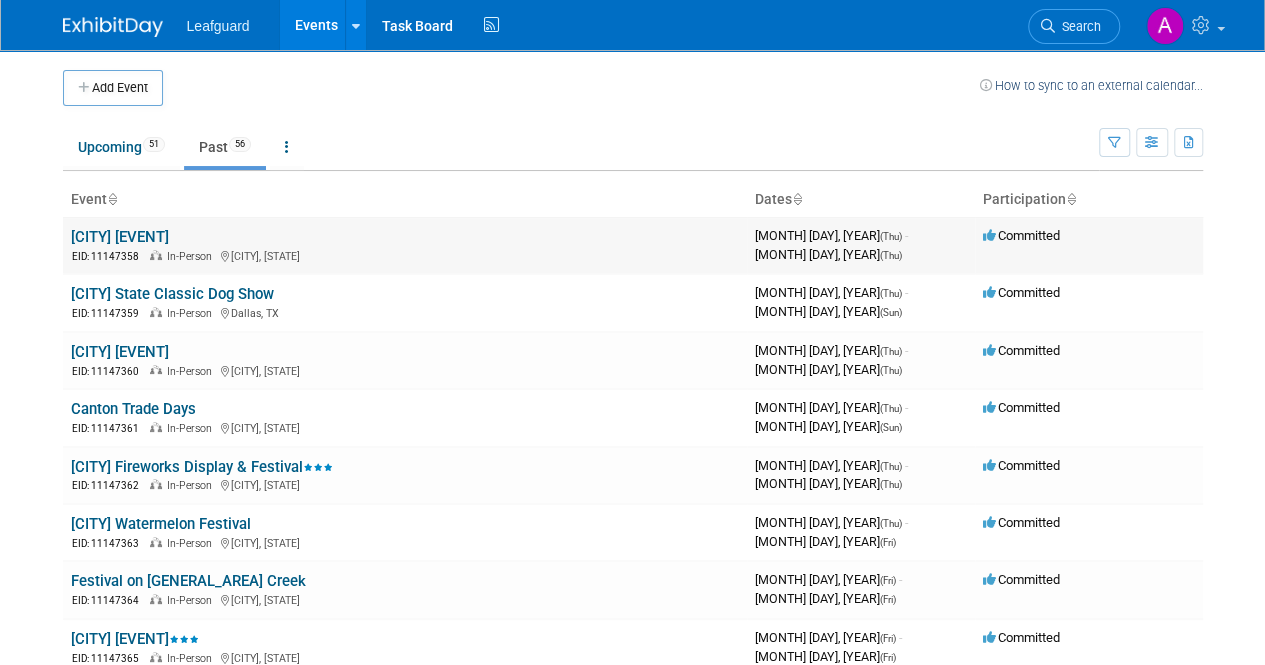 click on "Addison Kaboom Town" at bounding box center [120, 237] 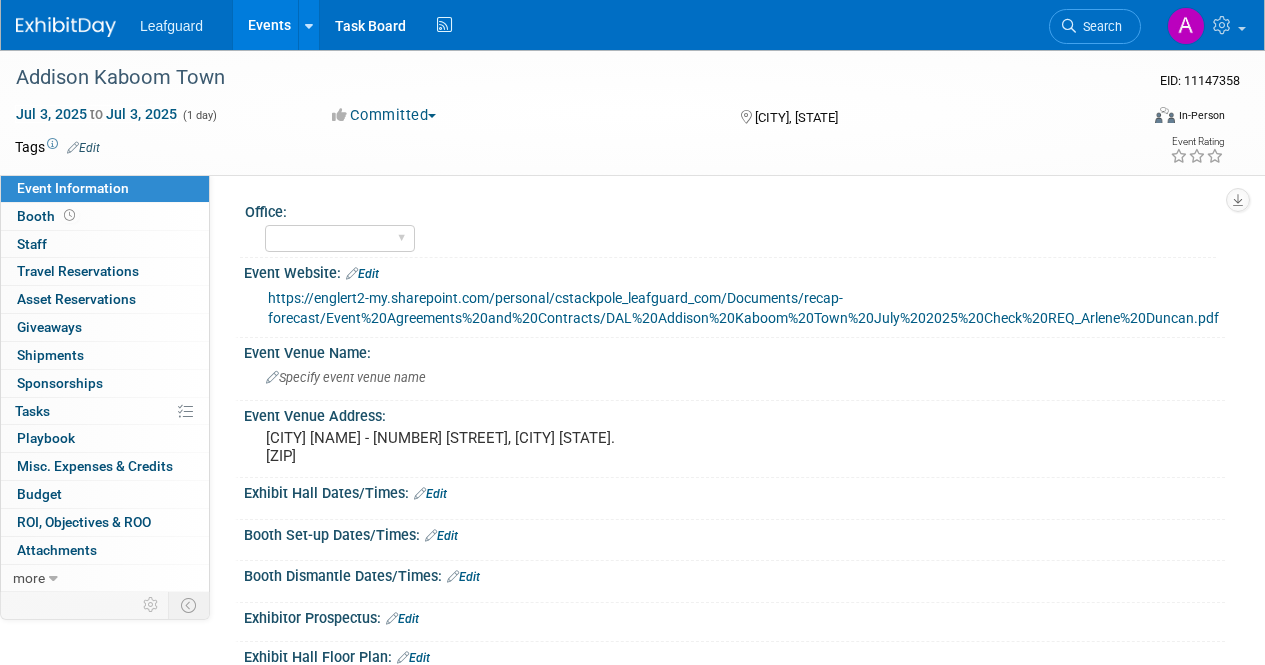 scroll, scrollTop: 0, scrollLeft: 0, axis: both 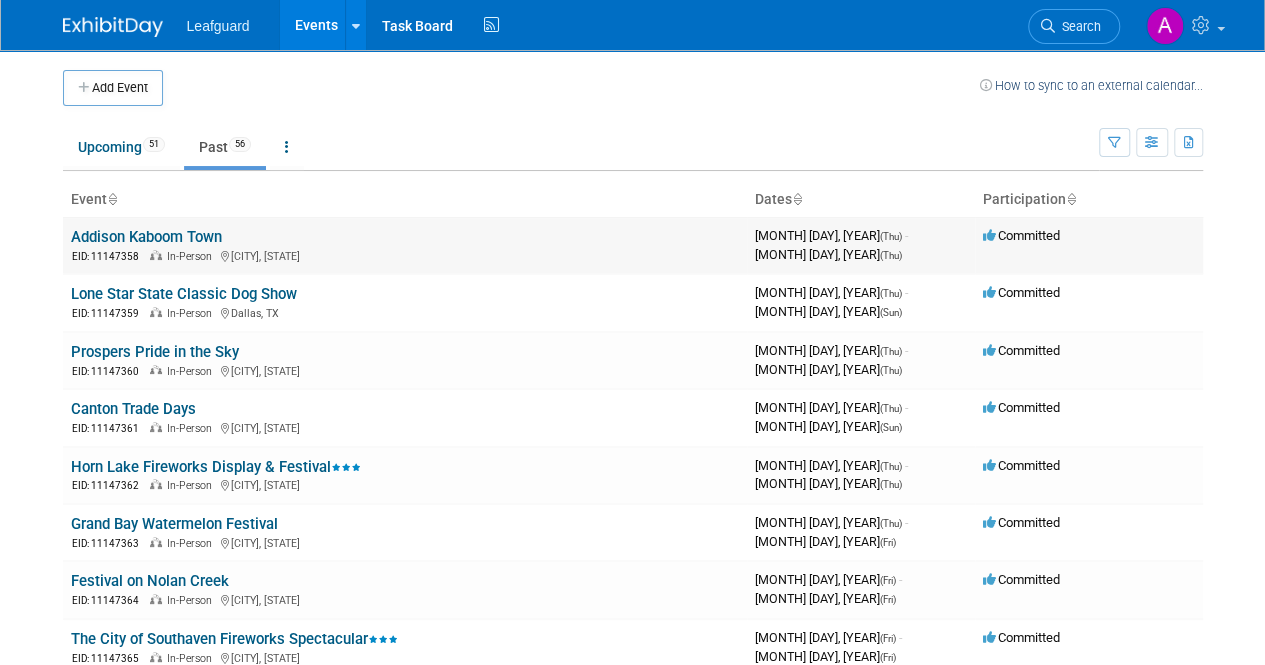 click on "Addison Kaboom Town" at bounding box center (146, 237) 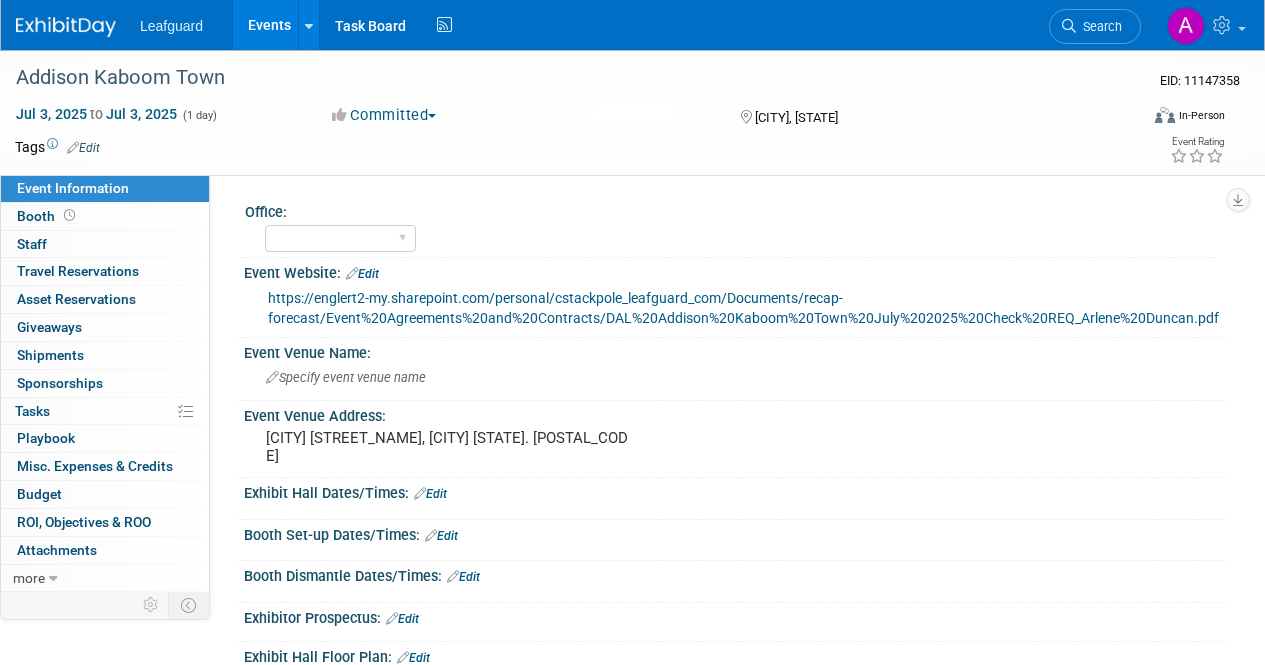 scroll, scrollTop: 0, scrollLeft: 0, axis: both 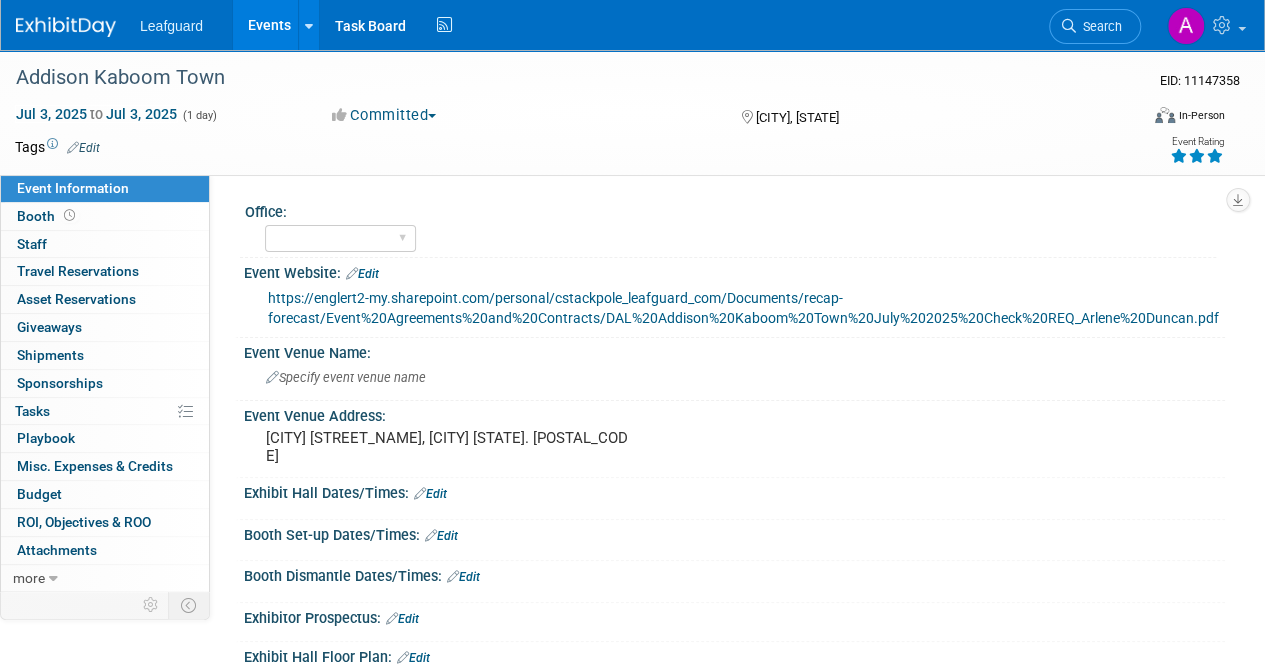 click at bounding box center [1215, 156] 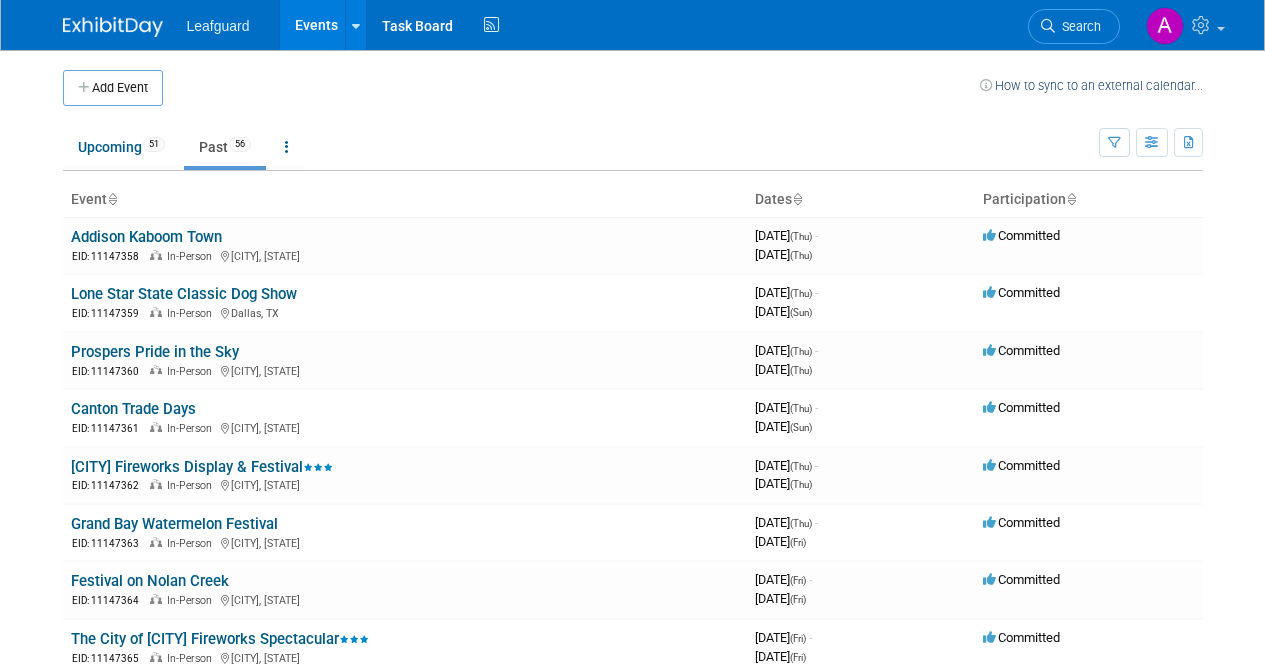 scroll, scrollTop: 0, scrollLeft: 0, axis: both 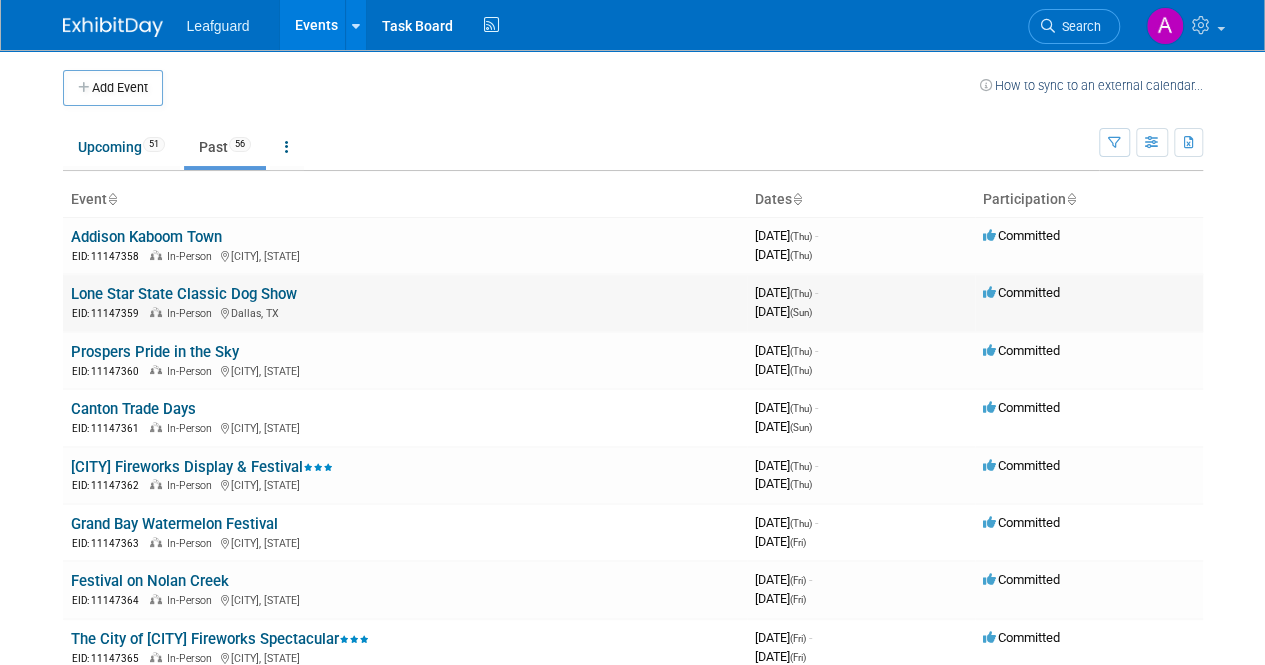 click on "Lone Star State Classic Dog Show" at bounding box center (184, 294) 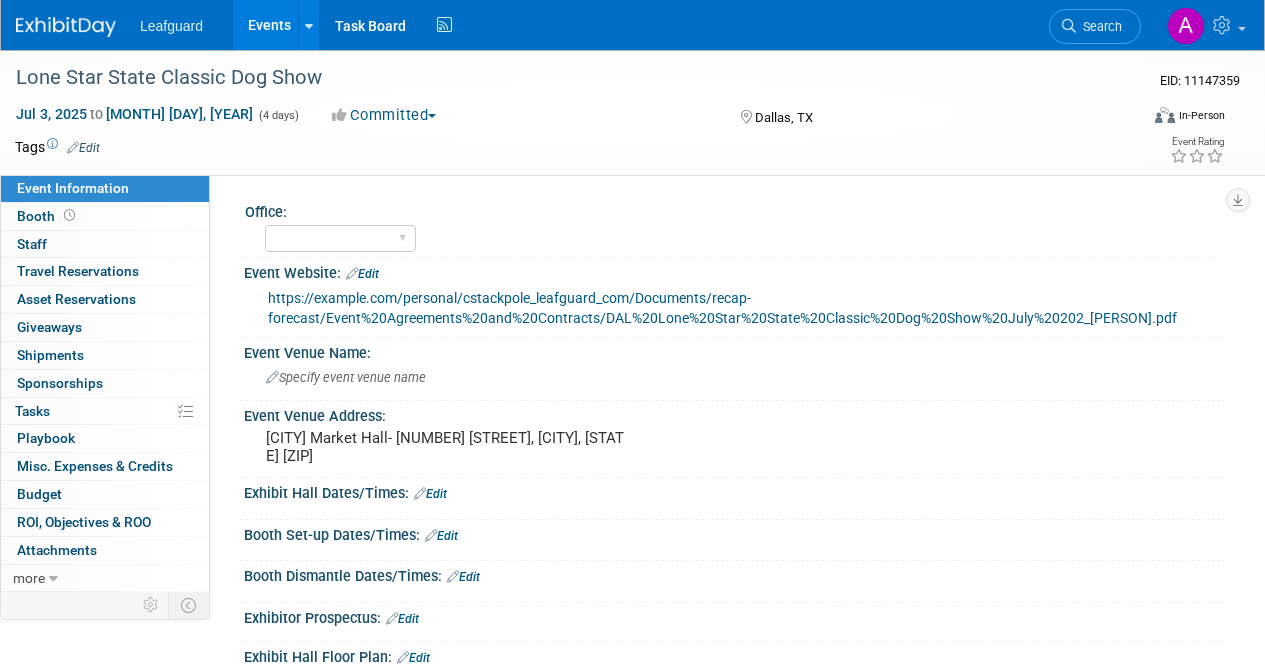 scroll, scrollTop: 0, scrollLeft: 0, axis: both 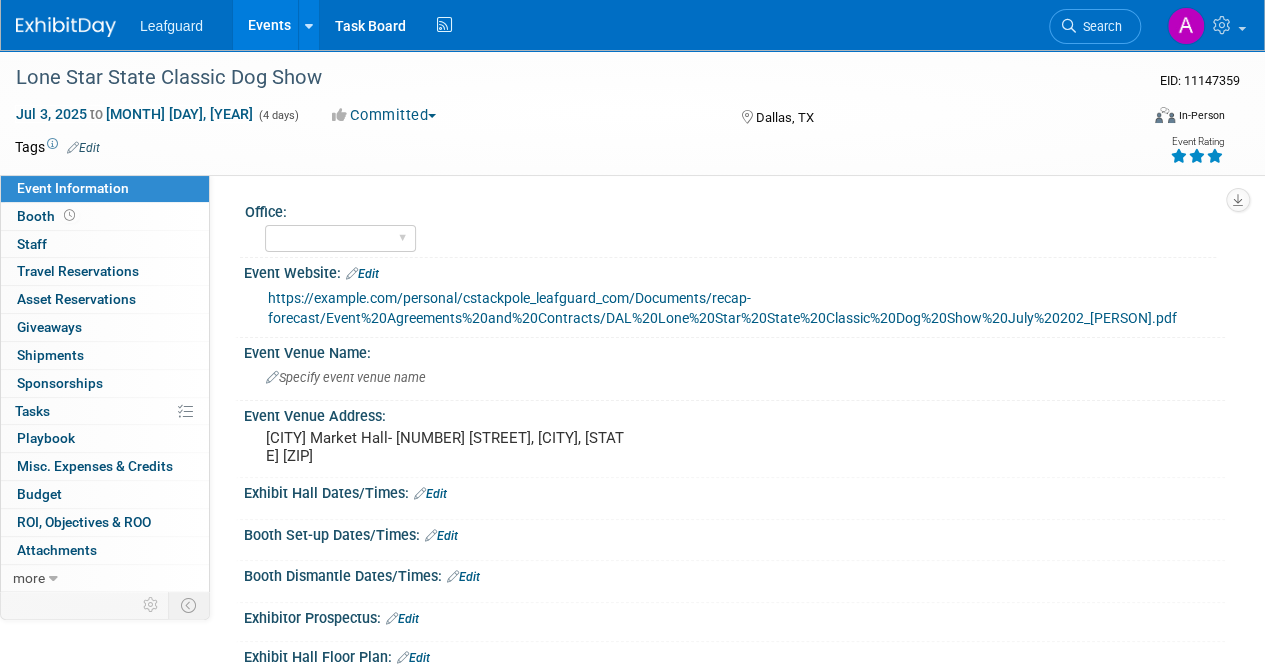 click at bounding box center (1215, 156) 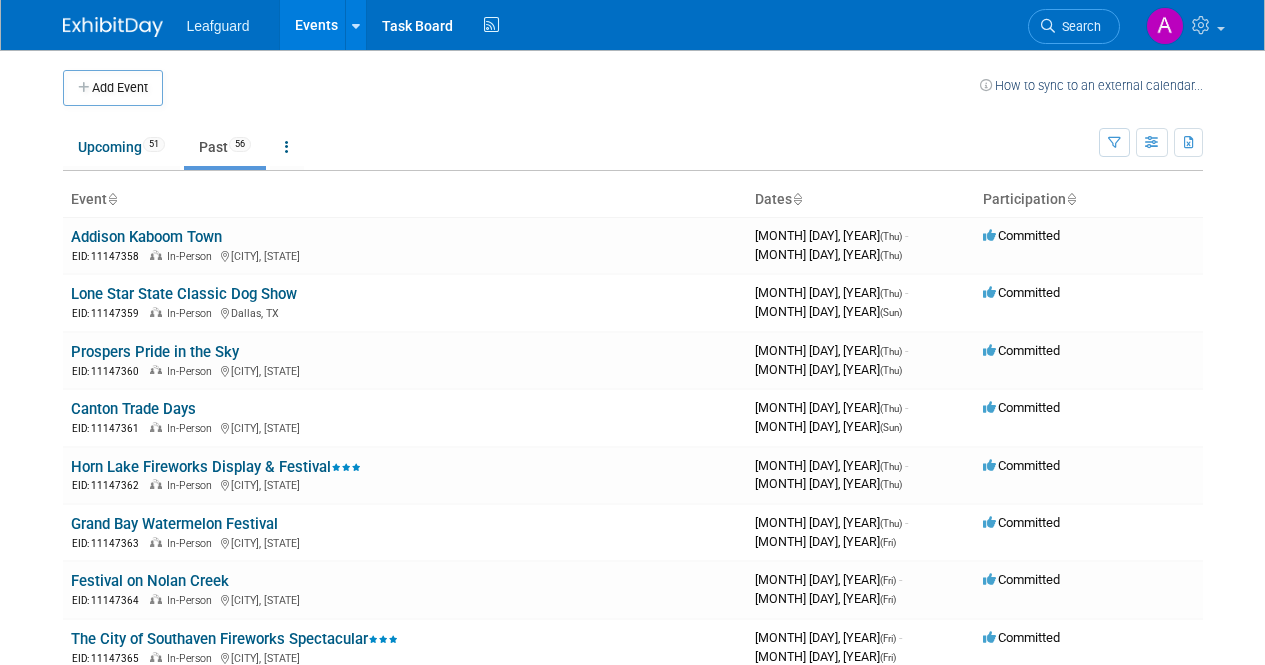 scroll, scrollTop: 0, scrollLeft: 0, axis: both 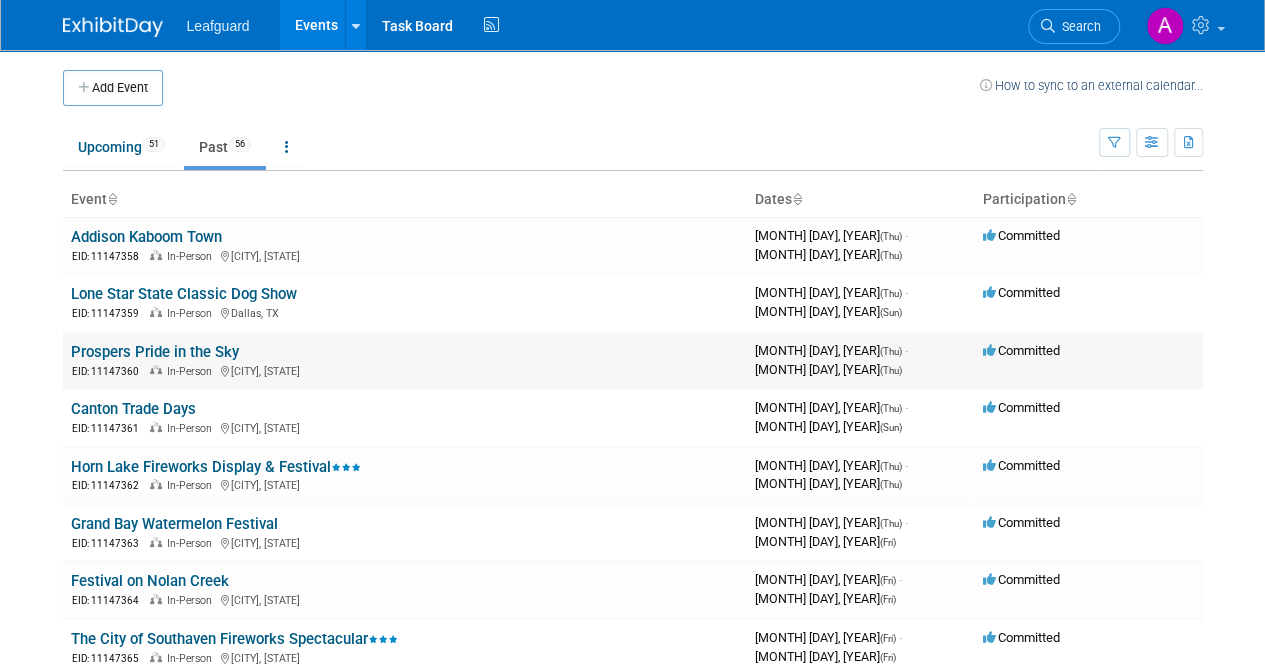 click on "Prospers Pride in the Sky" at bounding box center [155, 352] 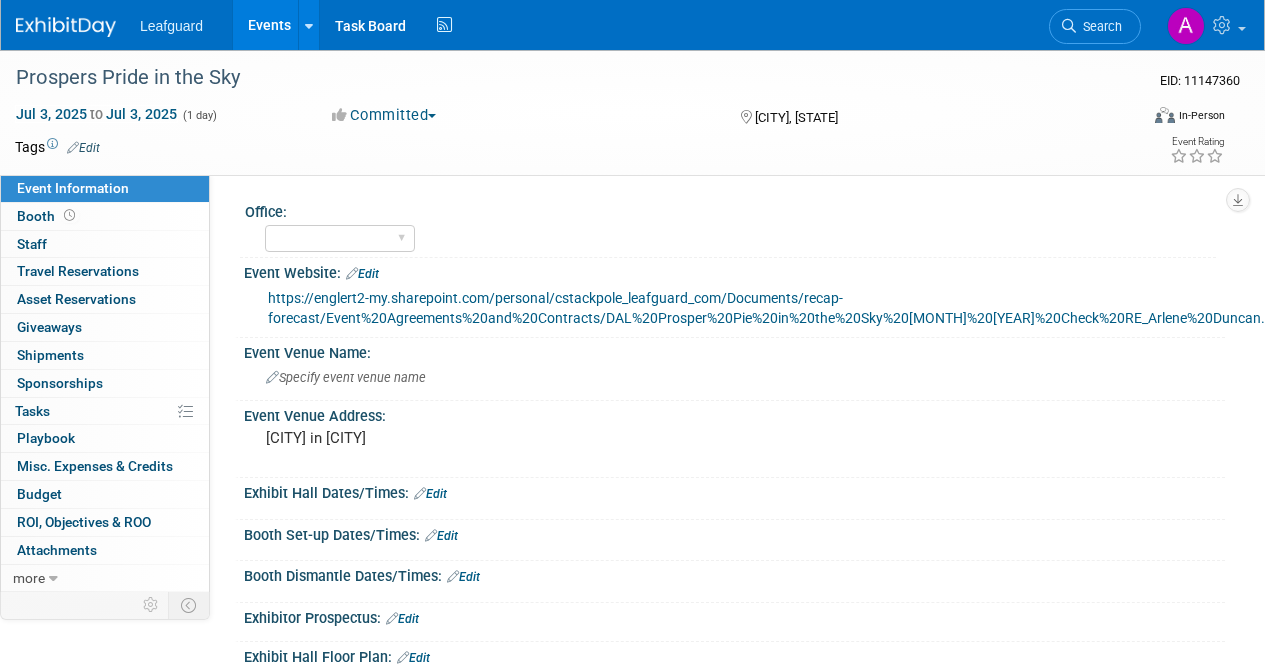 scroll, scrollTop: 0, scrollLeft: 0, axis: both 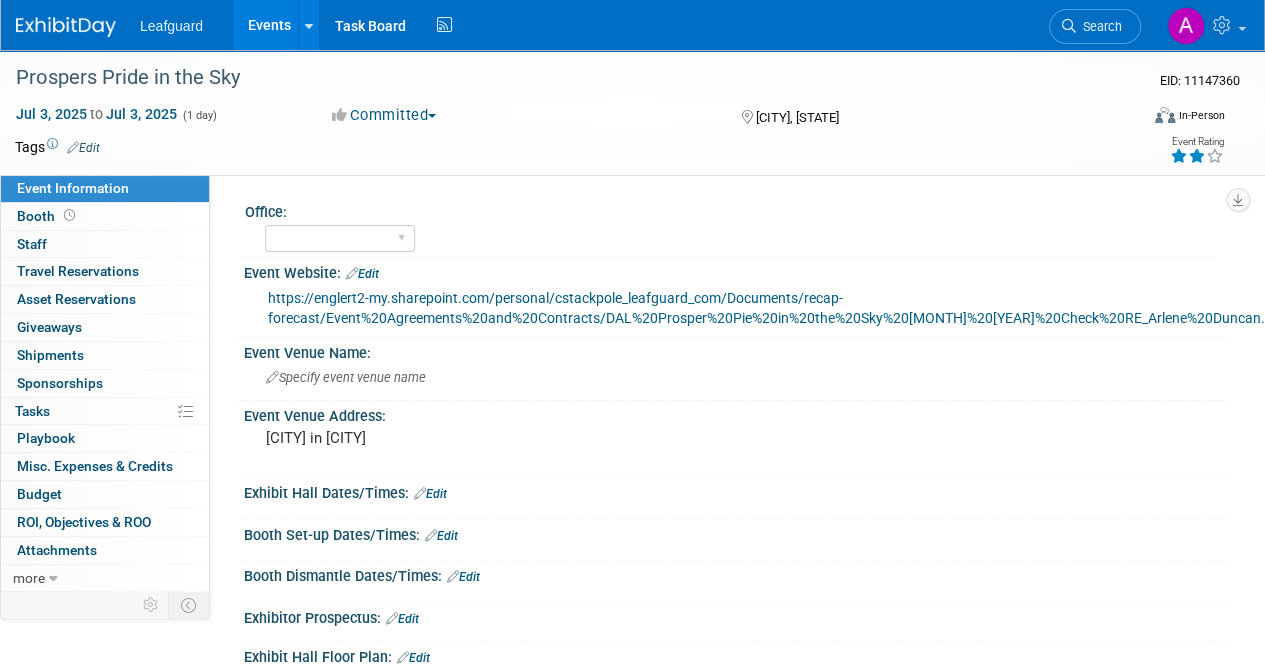 click at bounding box center [1197, 156] 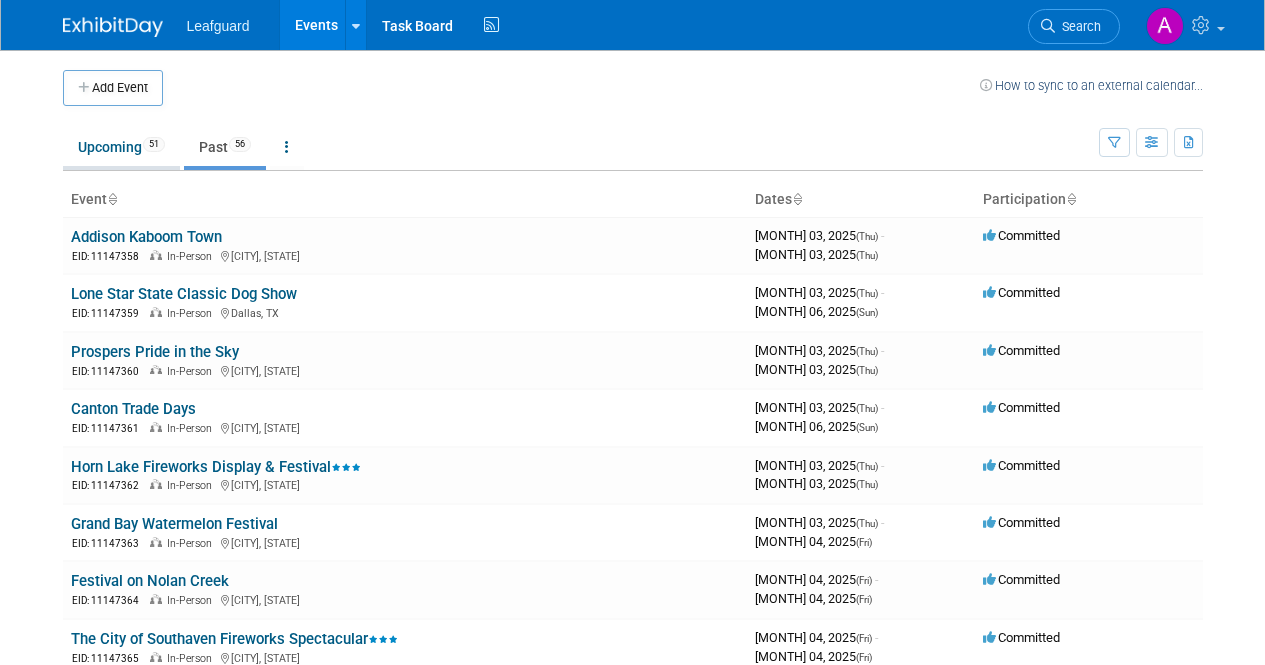 scroll, scrollTop: 0, scrollLeft: 0, axis: both 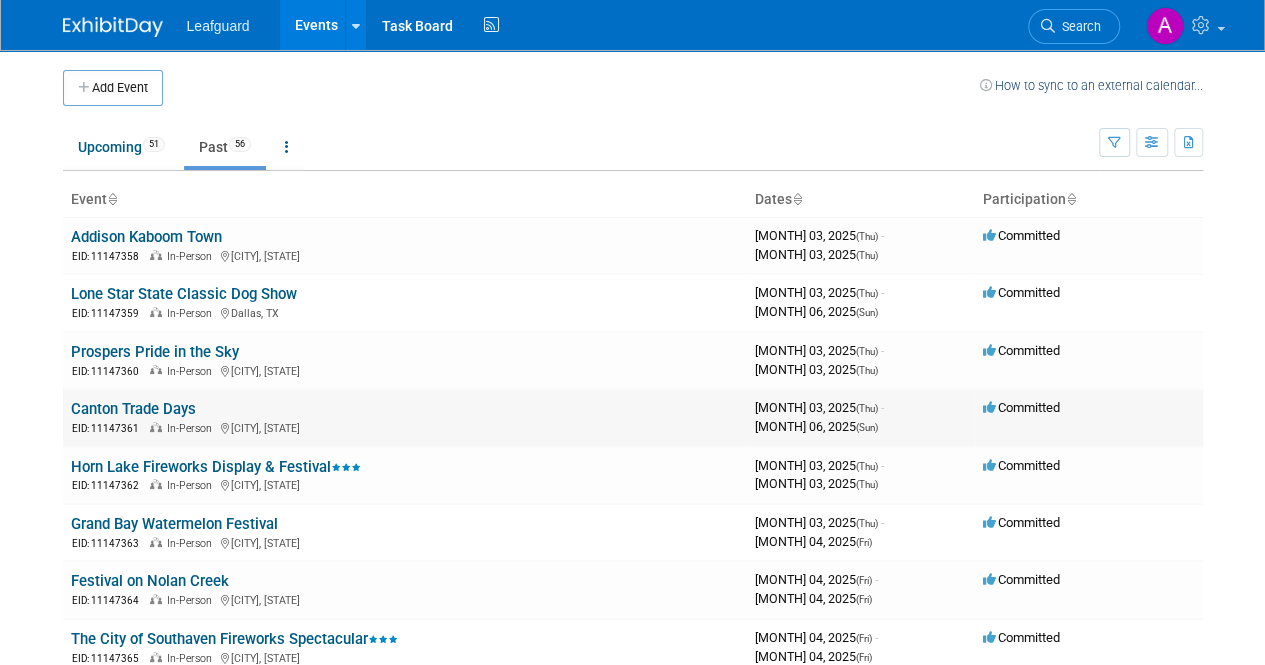 click on "Canton Trade Days" at bounding box center (133, 409) 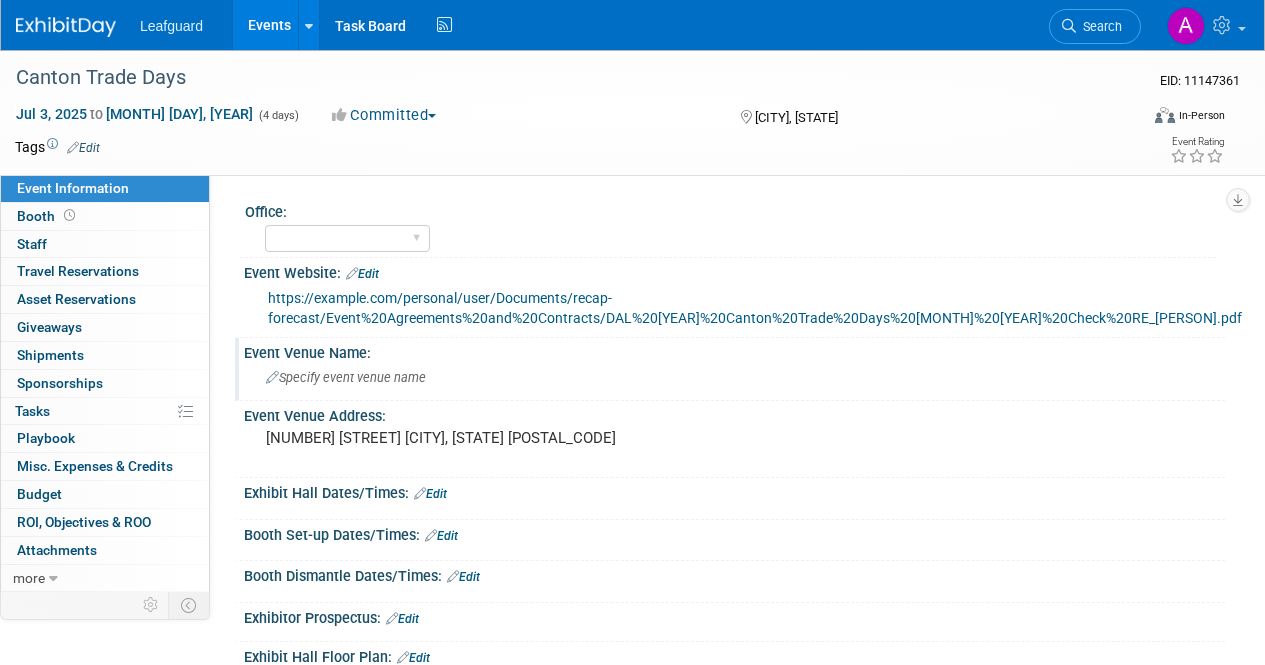 scroll, scrollTop: 0, scrollLeft: 0, axis: both 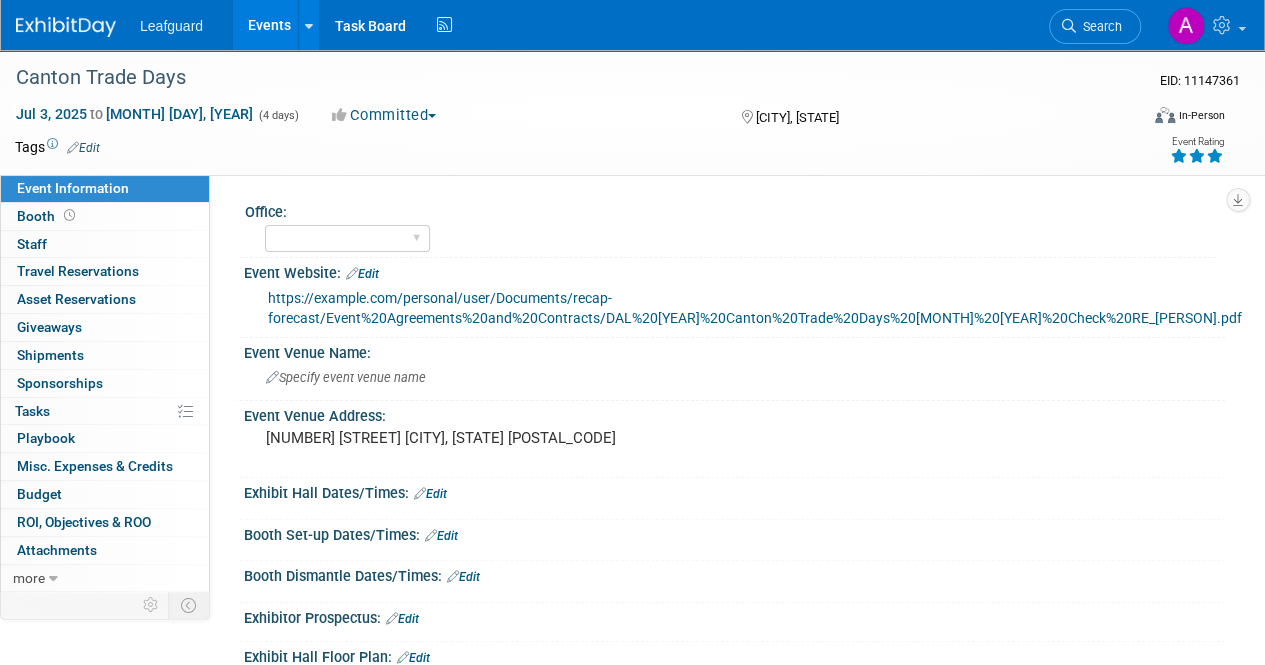 click at bounding box center [1215, 156] 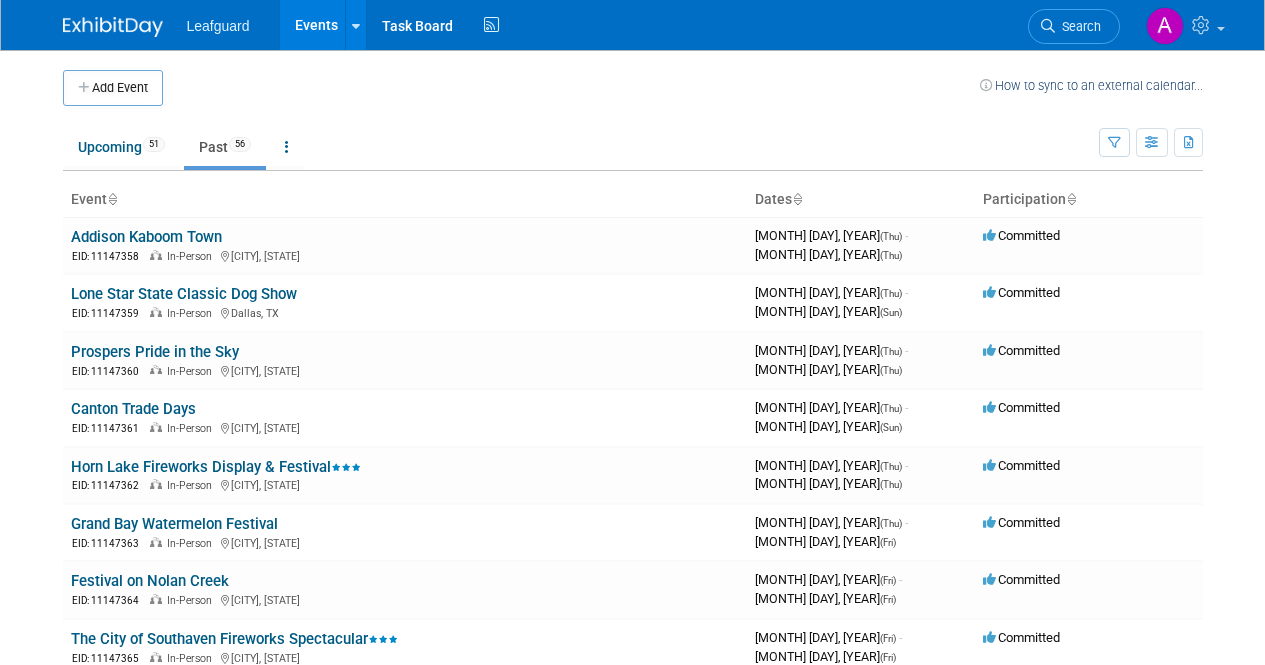 scroll, scrollTop: 0, scrollLeft: 0, axis: both 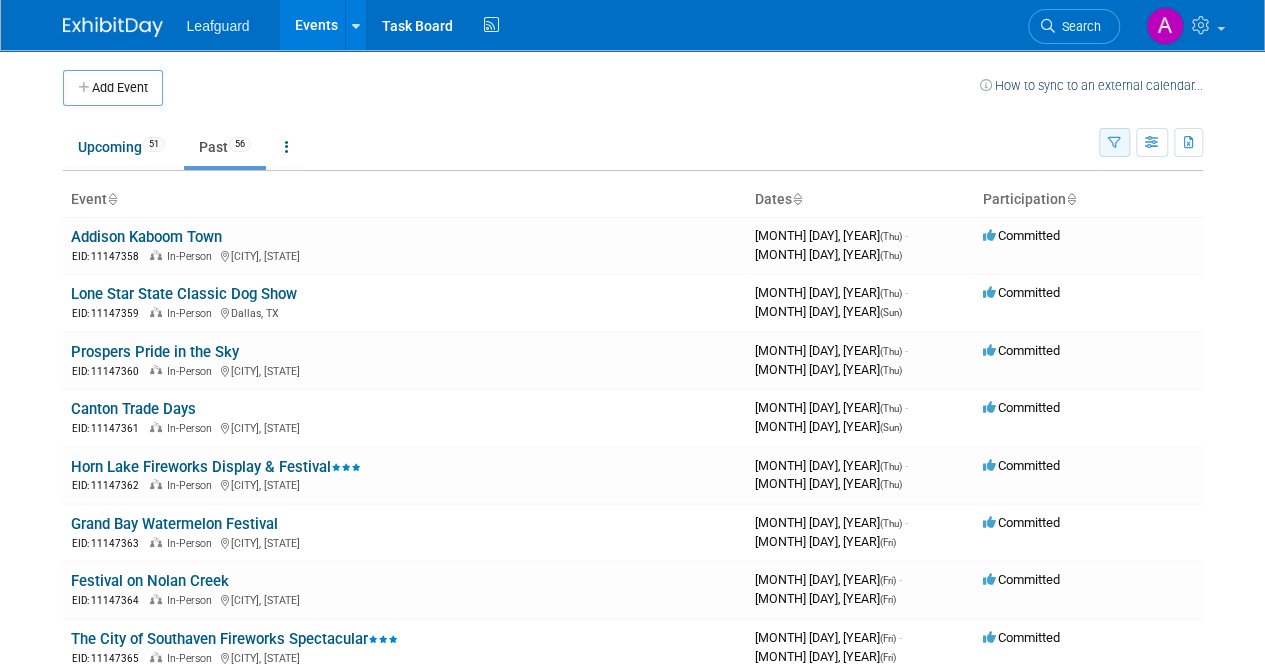 click at bounding box center [1114, 143] 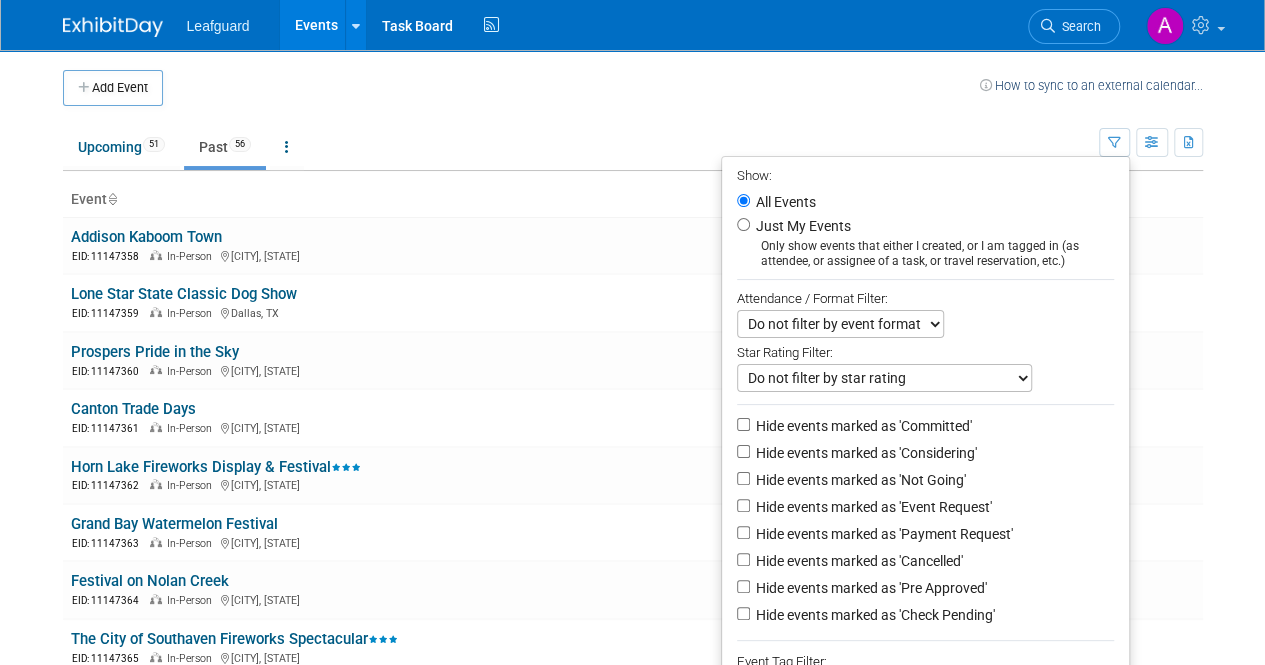 click on "Do not filter by star rating
Only show events with no ratings (0 stars)
Only show events rated 1 star
Only show events rated 1 star & up
Only show events rated 2 stars
Only show events rated 2 stars & up
Only show events rated 3 stars" at bounding box center (884, 378) 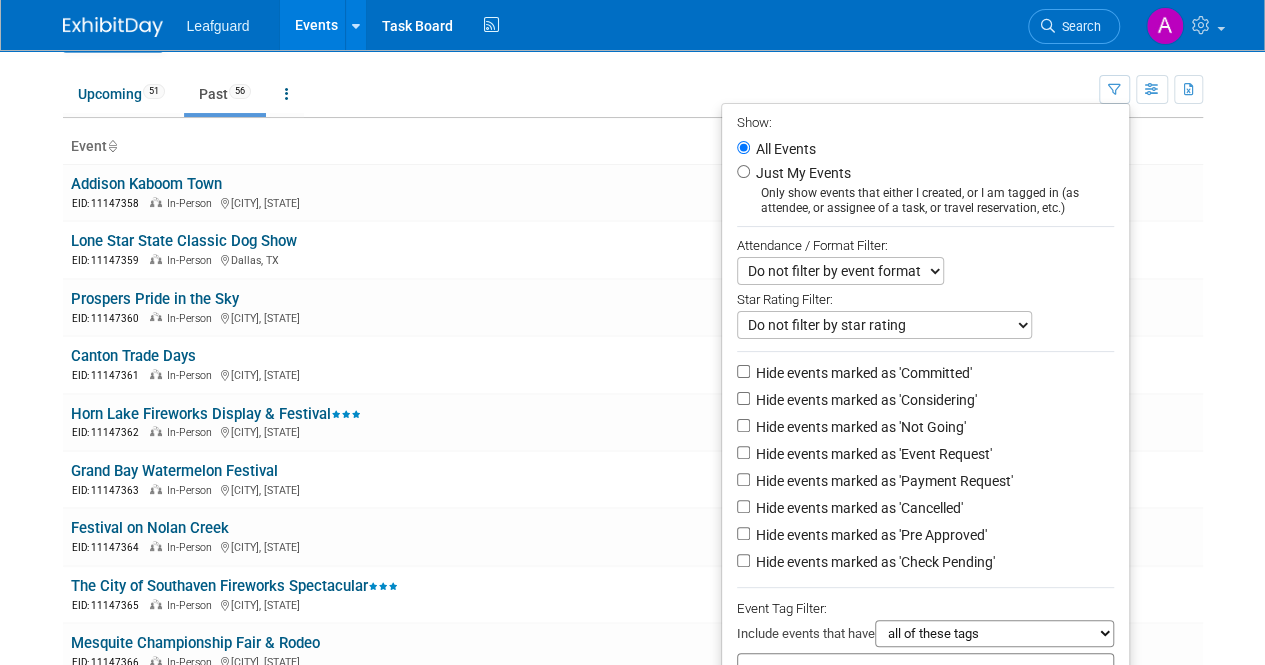 scroll, scrollTop: 0, scrollLeft: 0, axis: both 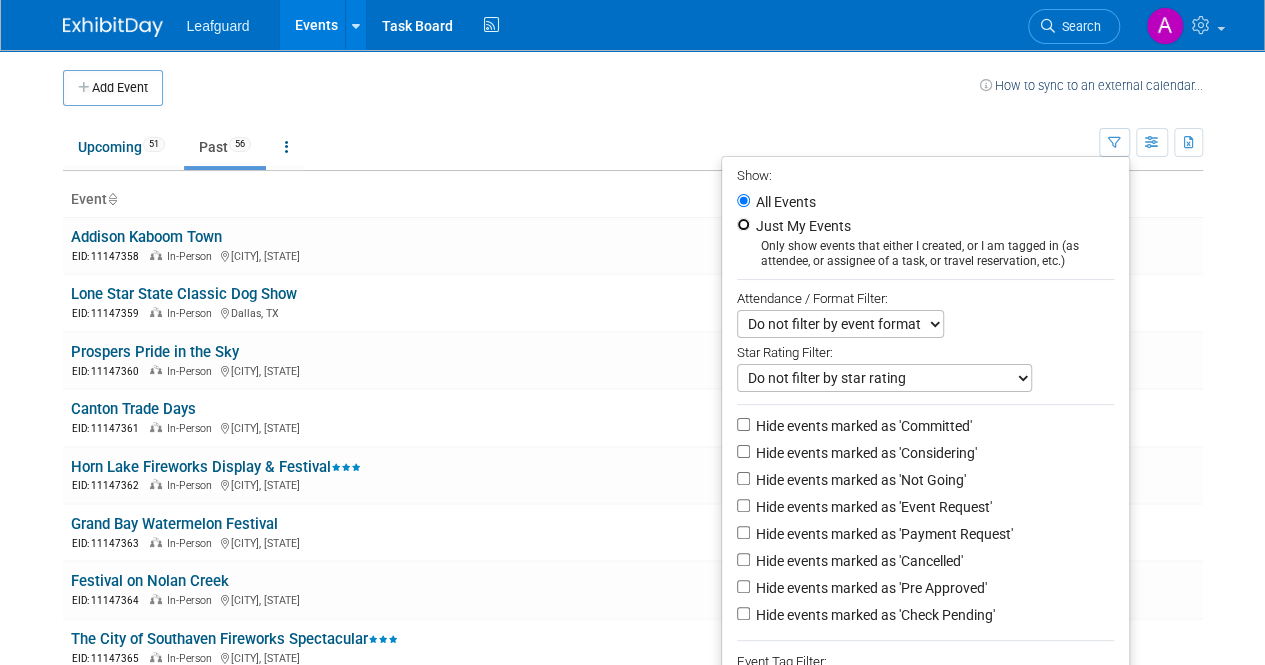 click on "Just My Events" at bounding box center [743, 224] 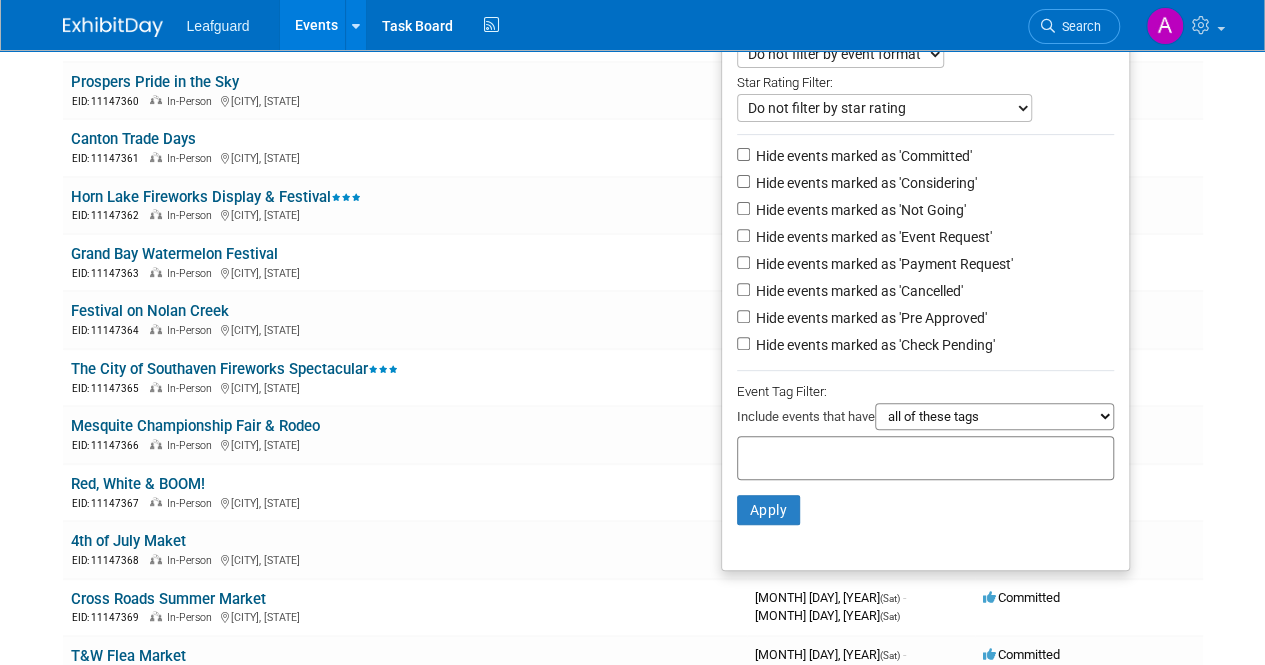 scroll, scrollTop: 400, scrollLeft: 0, axis: vertical 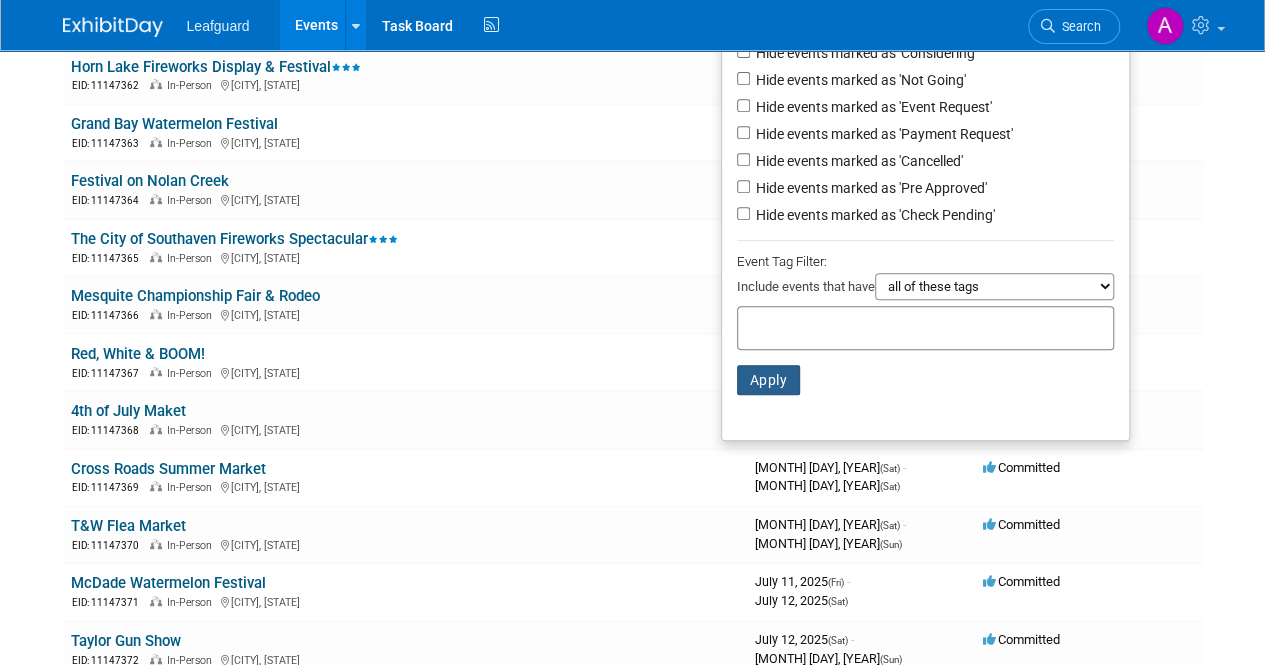 click on "Apply" at bounding box center (769, 380) 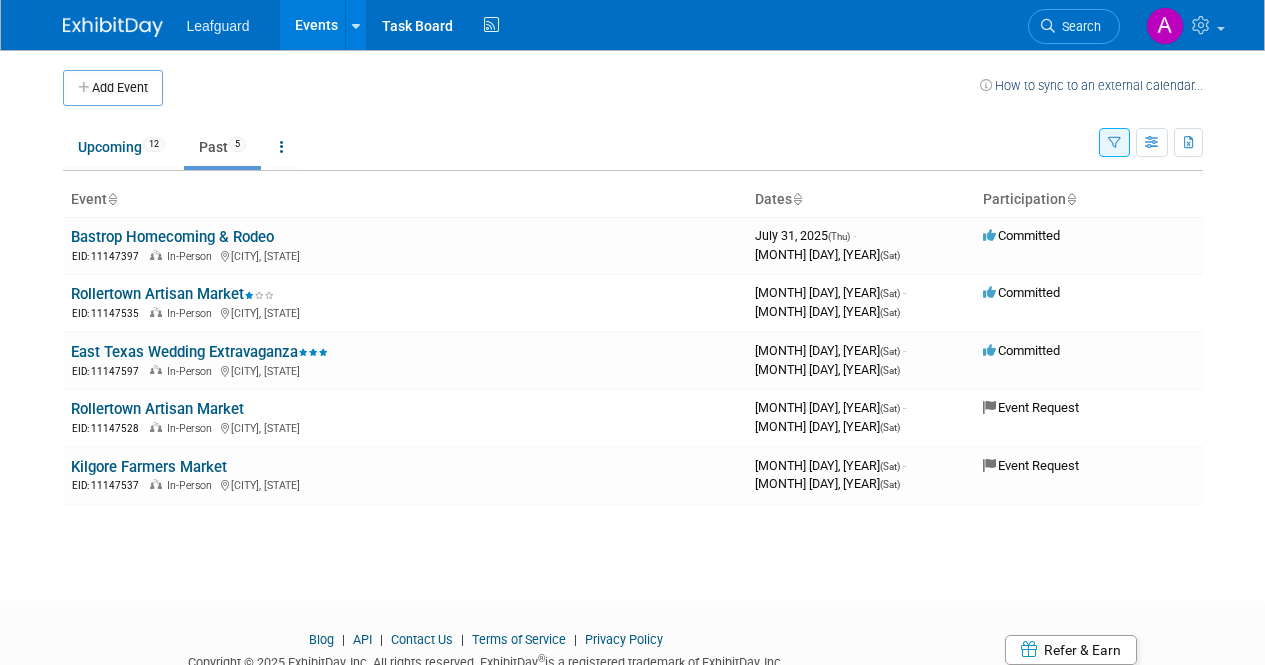 scroll, scrollTop: 0, scrollLeft: 0, axis: both 